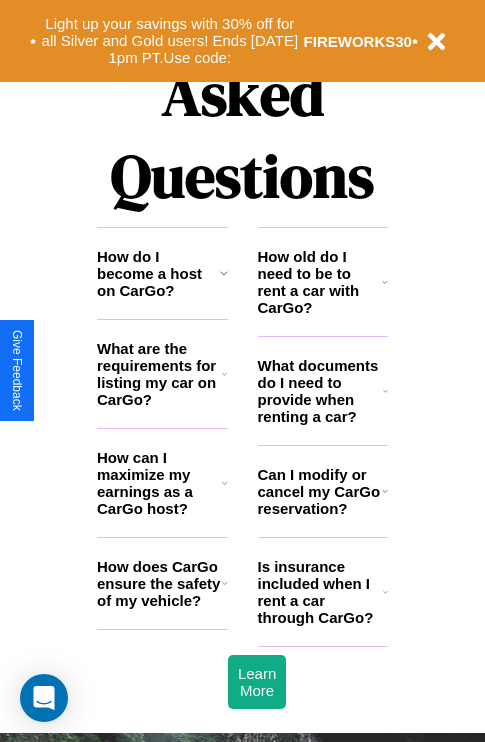 scroll, scrollTop: 2423, scrollLeft: 0, axis: vertical 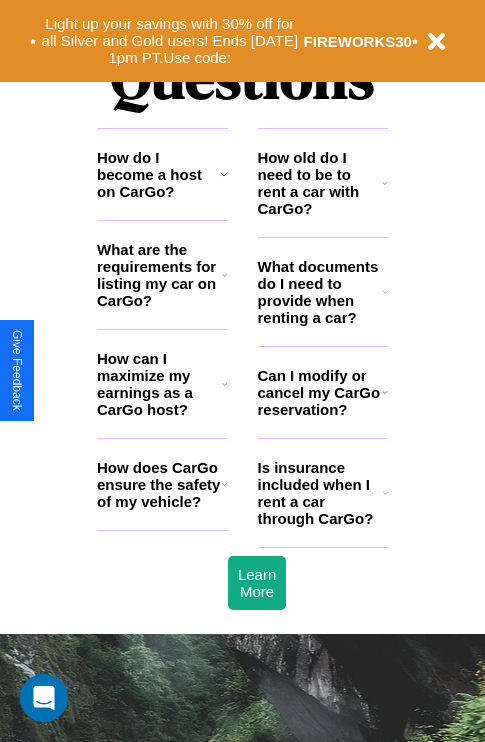 click 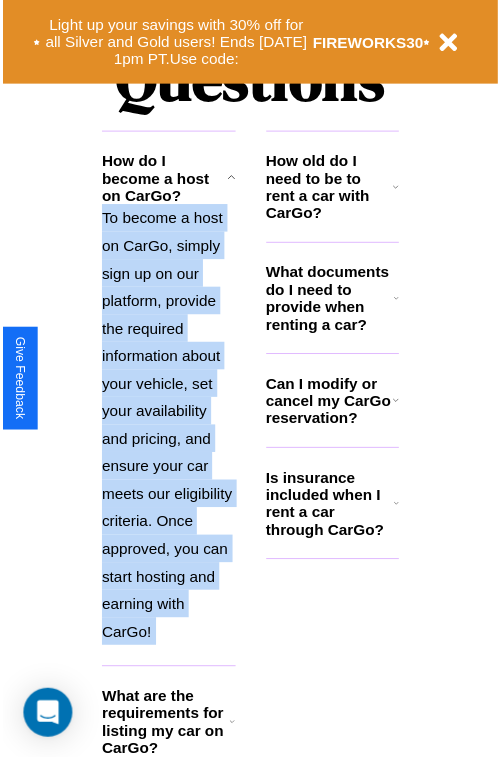 scroll, scrollTop: 2584, scrollLeft: 0, axis: vertical 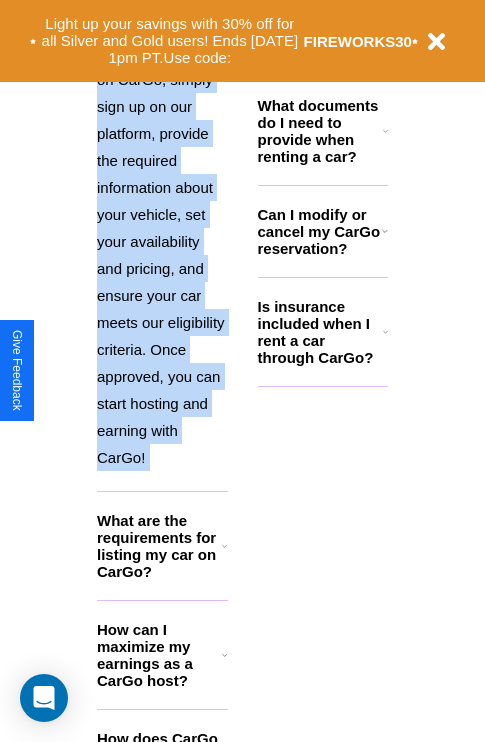 click on "How can I maximize my earnings as a CarGo host?" at bounding box center [159, 655] 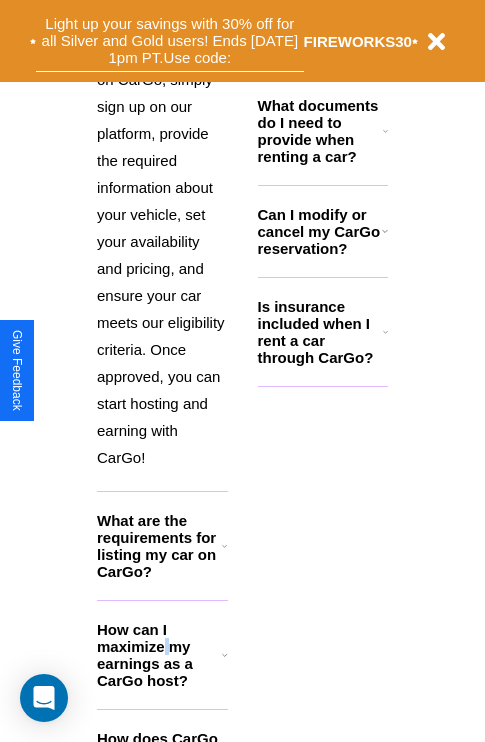 click on "Light up your savings with 30% off for all Silver and Gold users! Ends [DATE] 1pm PT.  Use code:" at bounding box center (170, 41) 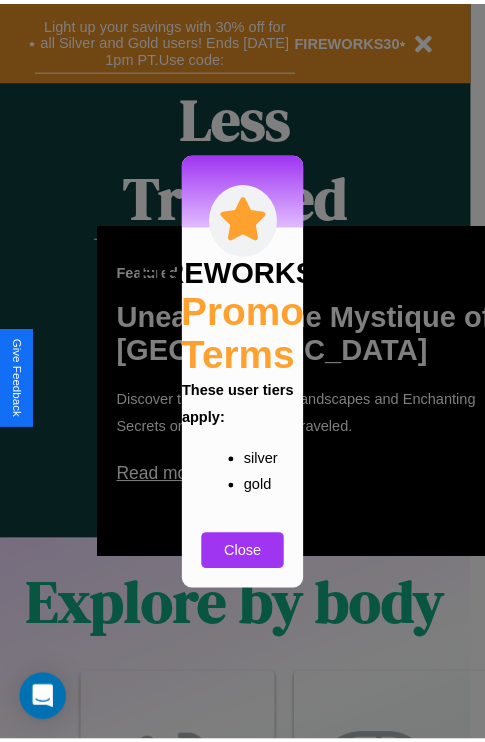 scroll, scrollTop: 0, scrollLeft: 0, axis: both 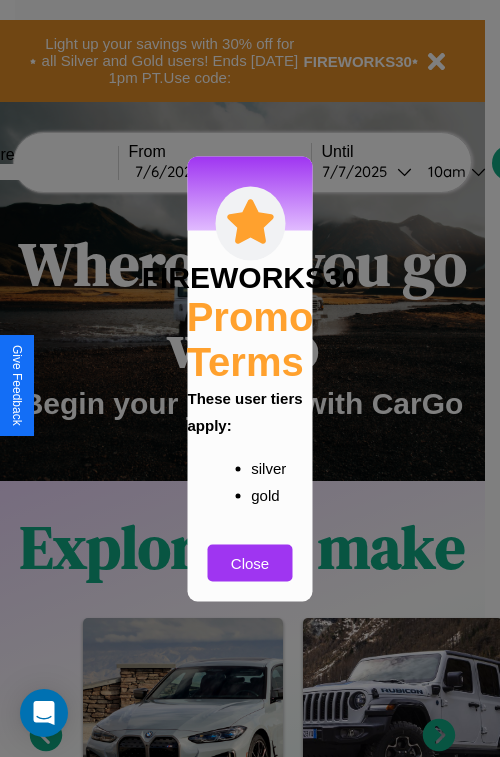 click at bounding box center (250, 378) 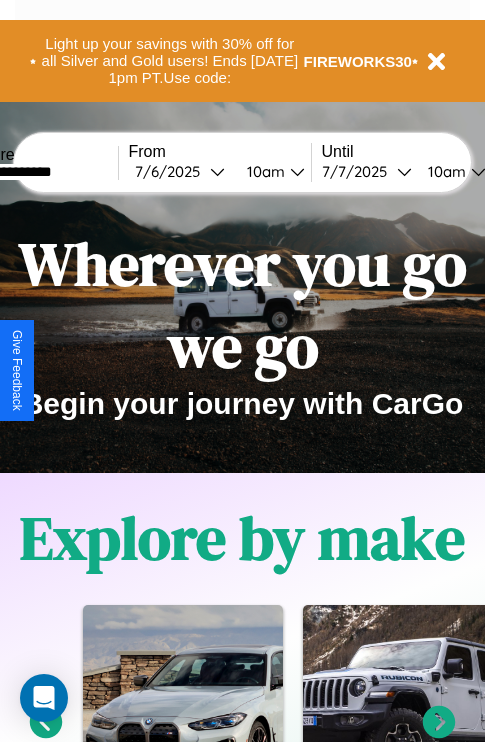 type on "**********" 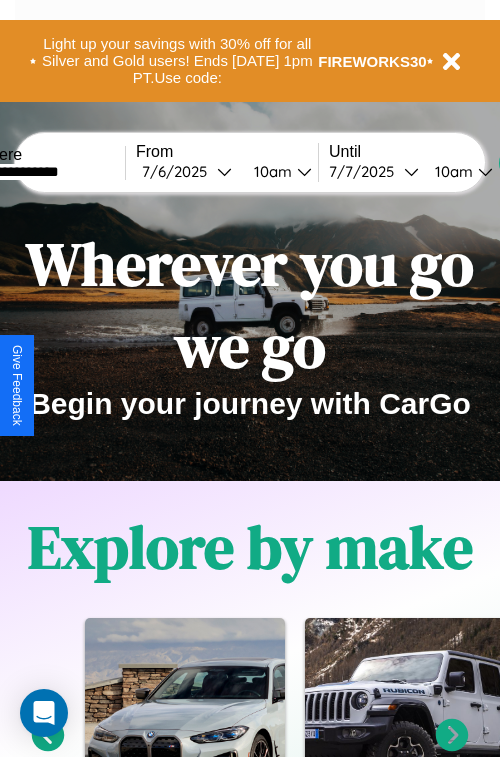 select on "*" 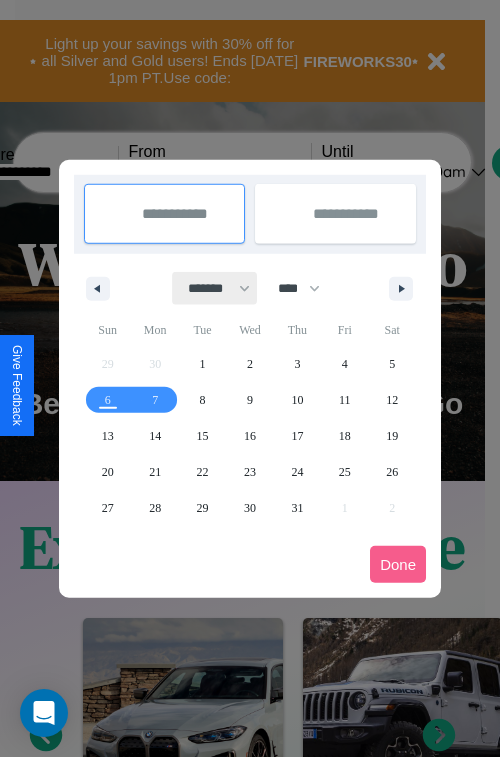 click on "******* ******** ***** ***** *** **** **** ****** ********* ******* ******** ********" at bounding box center [215, 288] 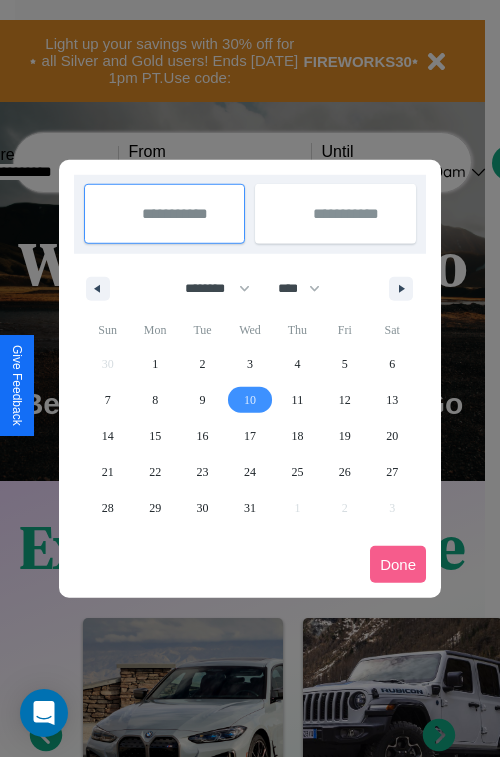 click on "10" at bounding box center (250, 400) 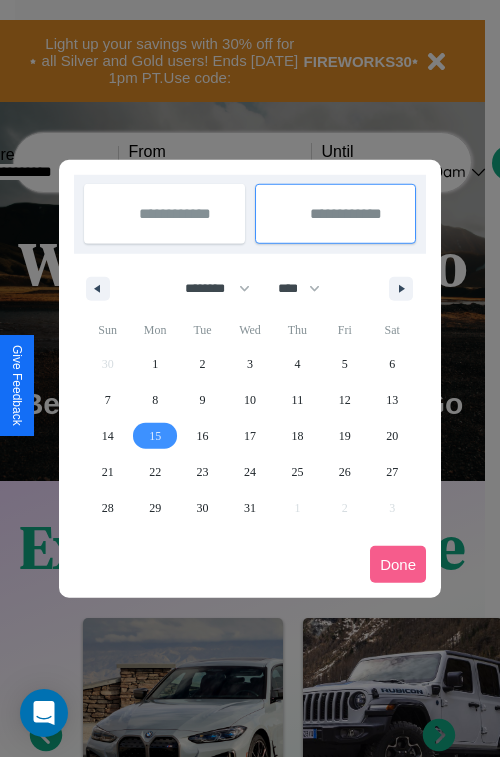 click on "15" at bounding box center [155, 436] 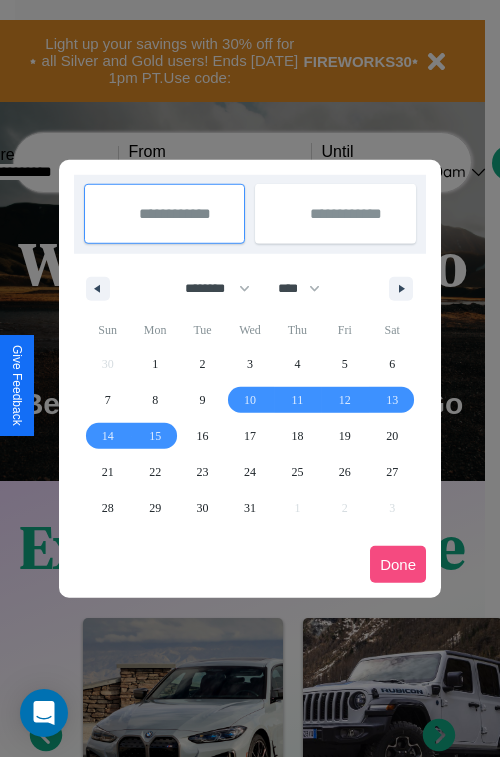 click on "Done" at bounding box center [398, 564] 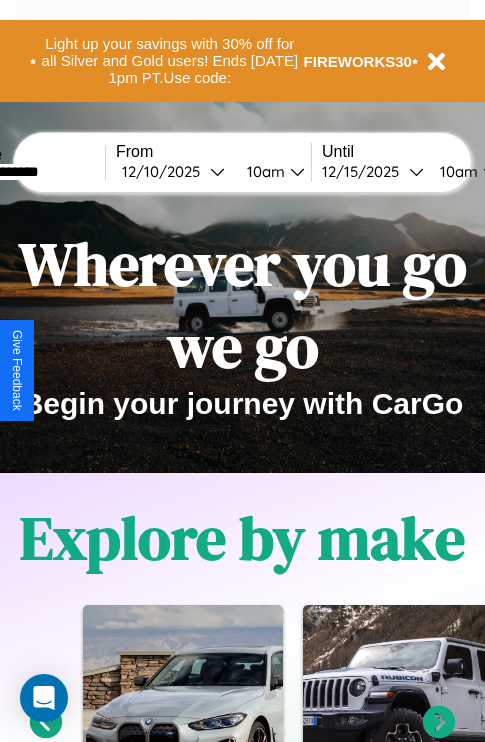 scroll, scrollTop: 0, scrollLeft: 80, axis: horizontal 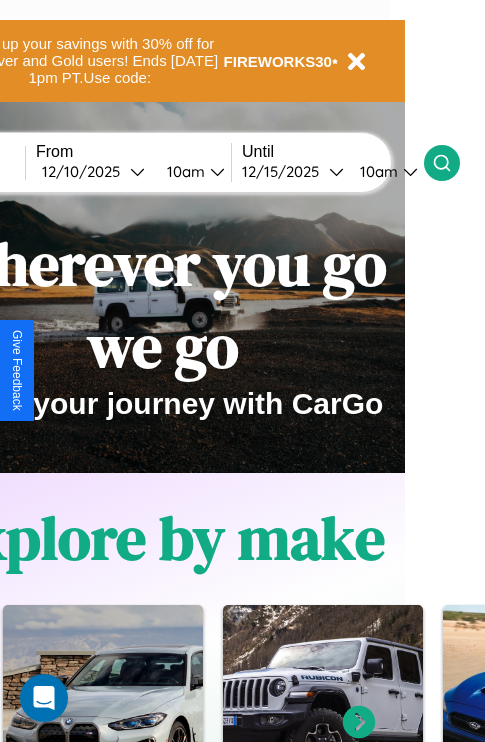 click 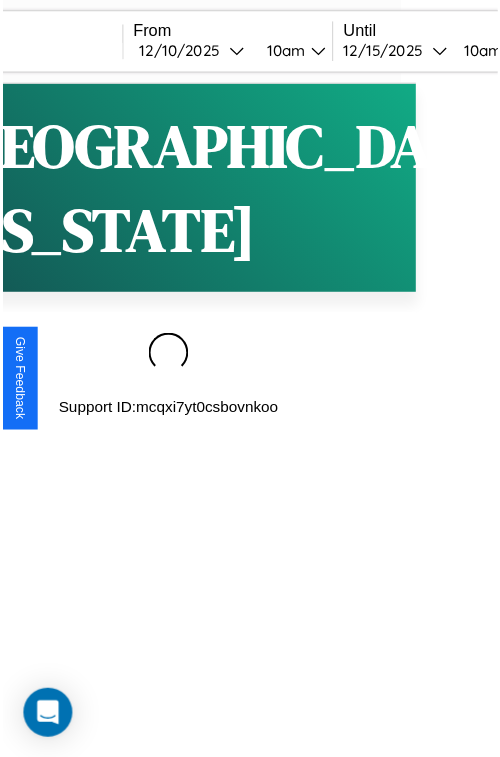 scroll, scrollTop: 0, scrollLeft: 0, axis: both 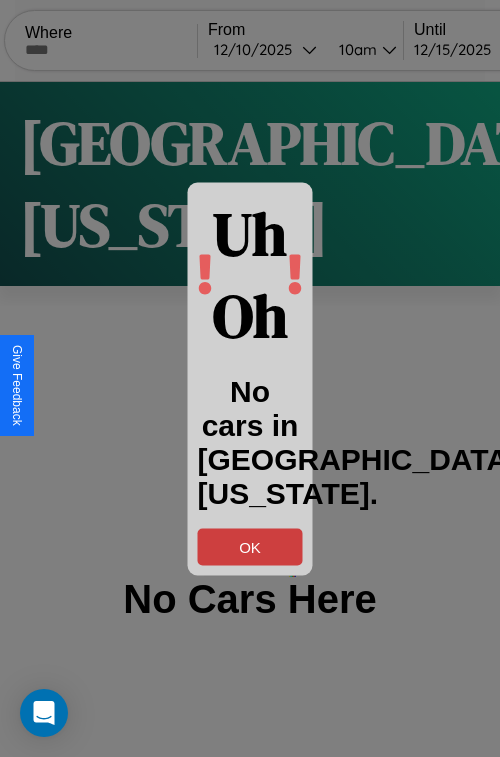click on "OK" at bounding box center [250, 546] 